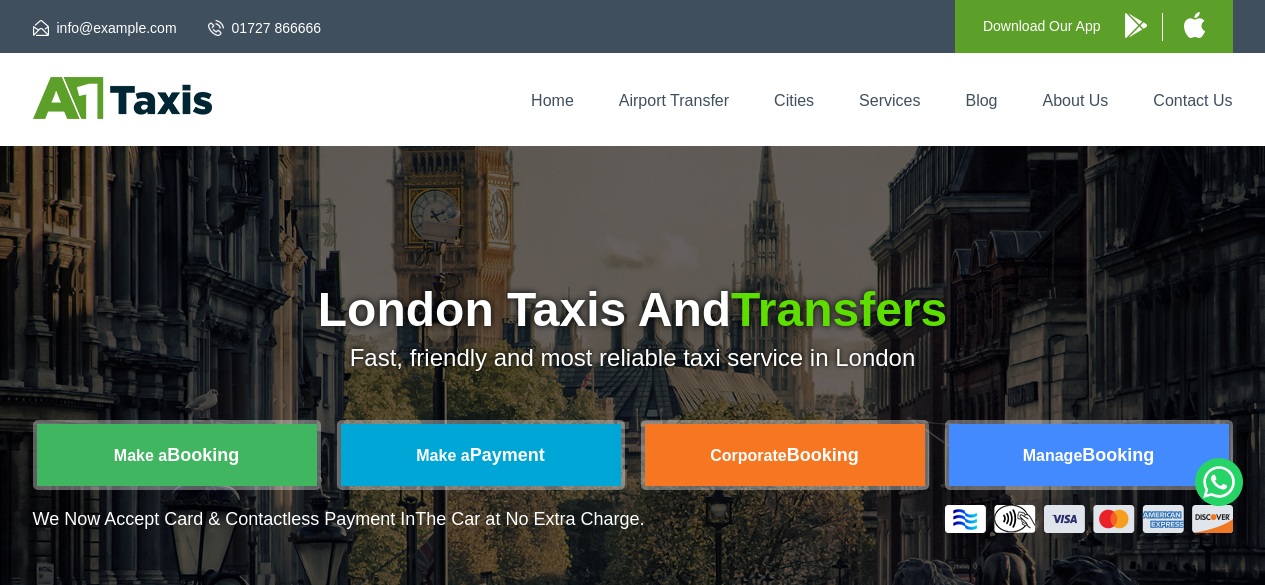 scroll, scrollTop: 138, scrollLeft: 0, axis: vertical 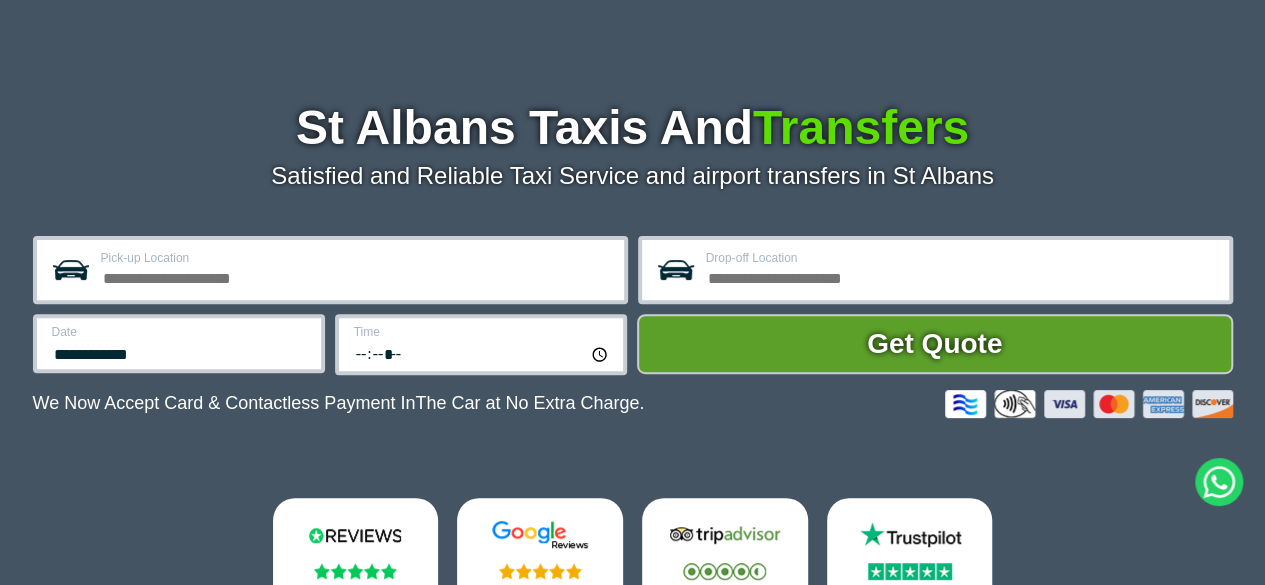 click on "Pick-up Location" at bounding box center (356, 276) 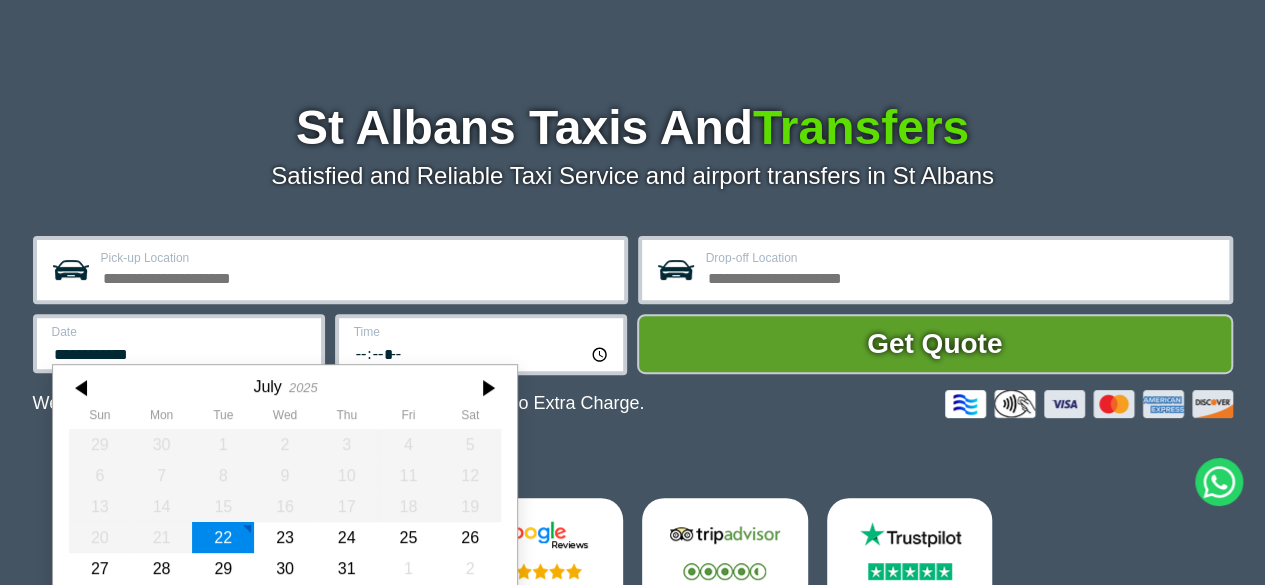 scroll, scrollTop: 245, scrollLeft: 0, axis: vertical 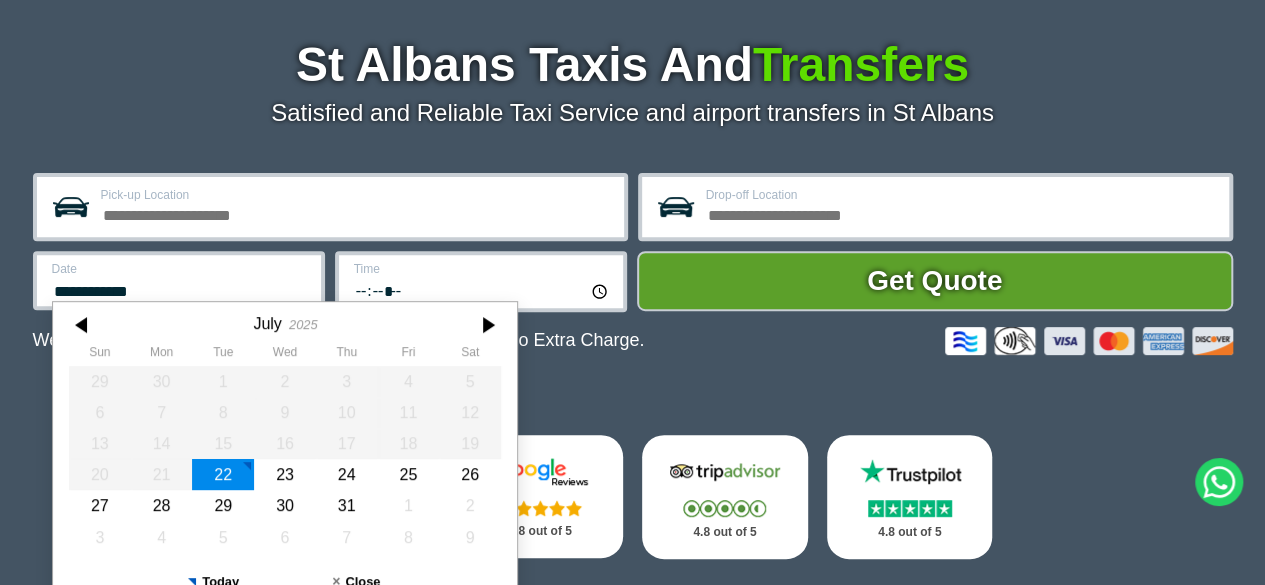 click on "**********" at bounding box center [179, 280] 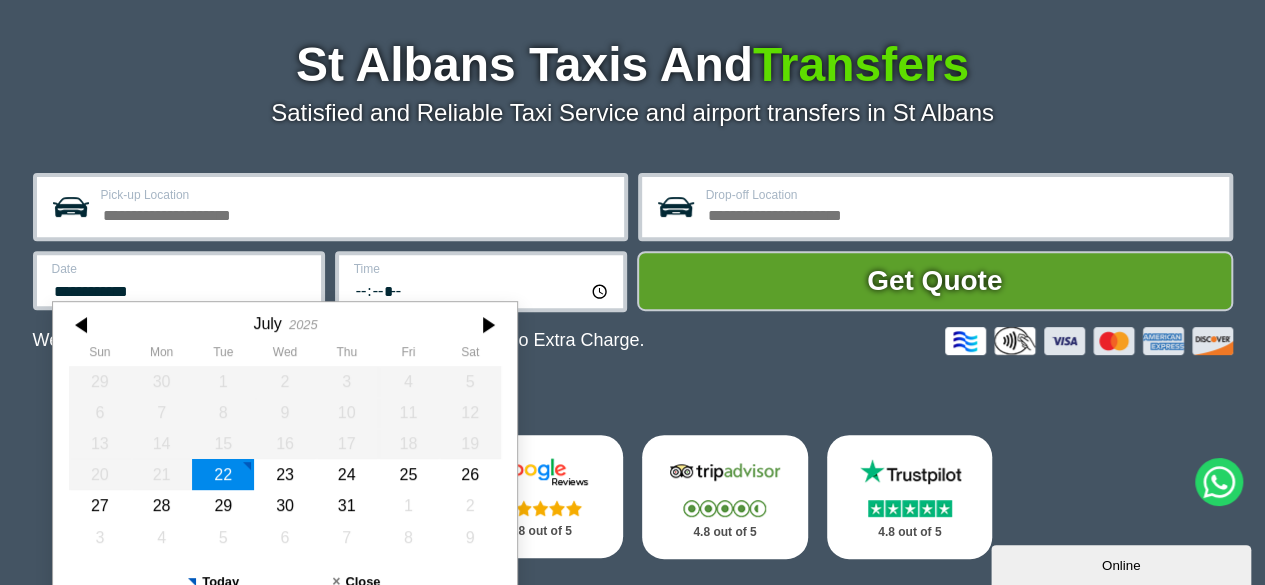 scroll, scrollTop: 0, scrollLeft: 0, axis: both 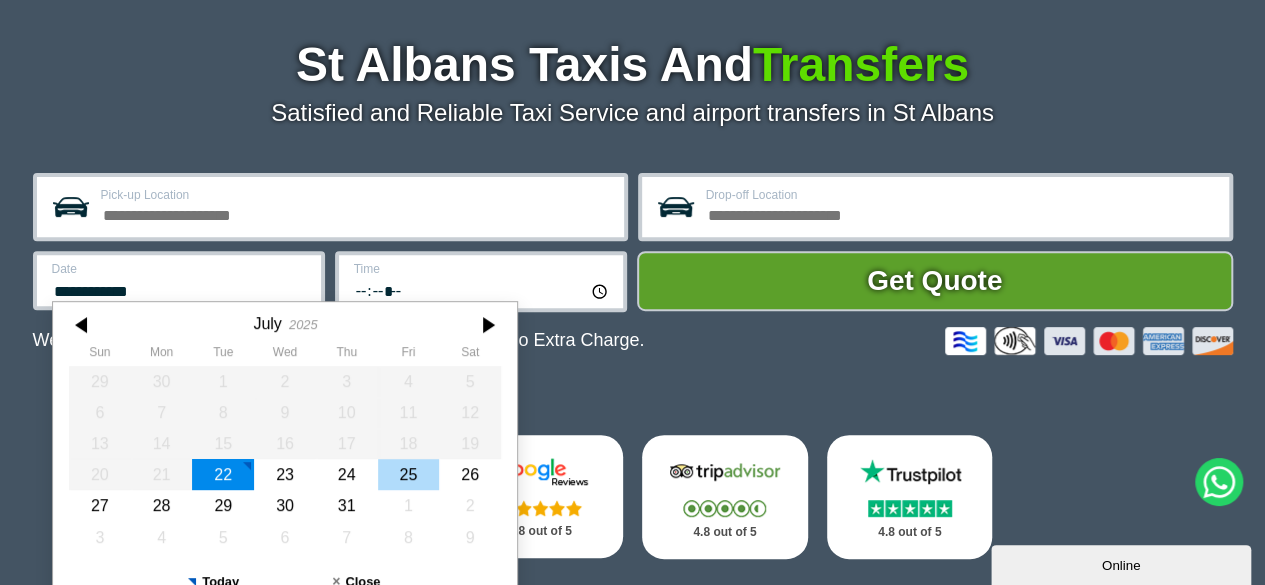 click on "25" at bounding box center (408, 474) 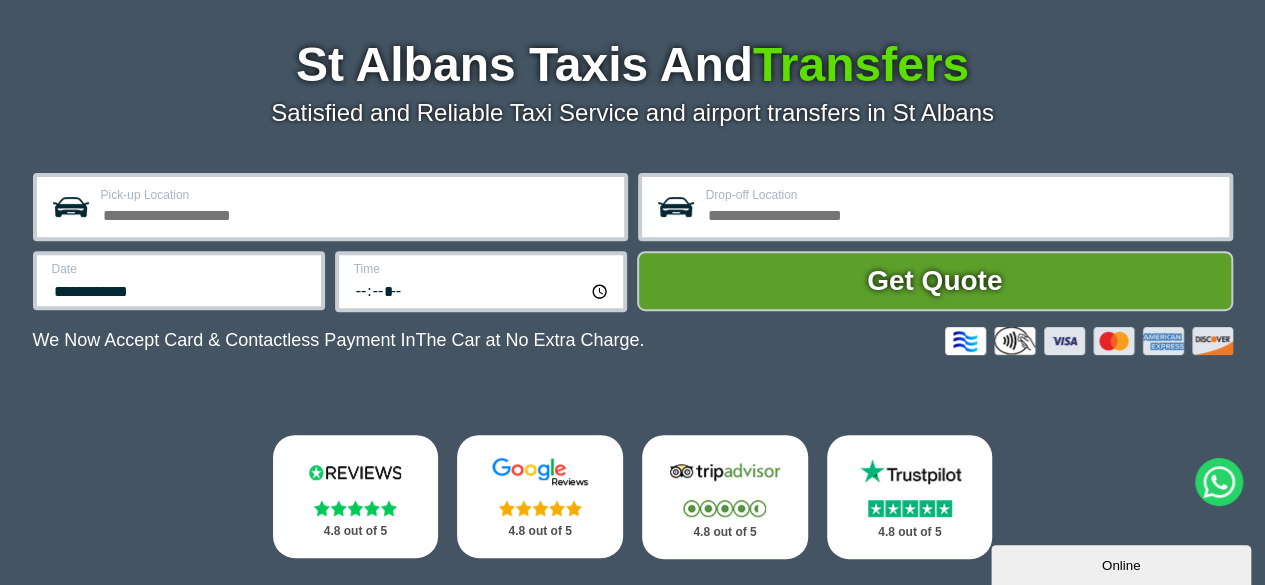 click on "*****" at bounding box center [482, 290] 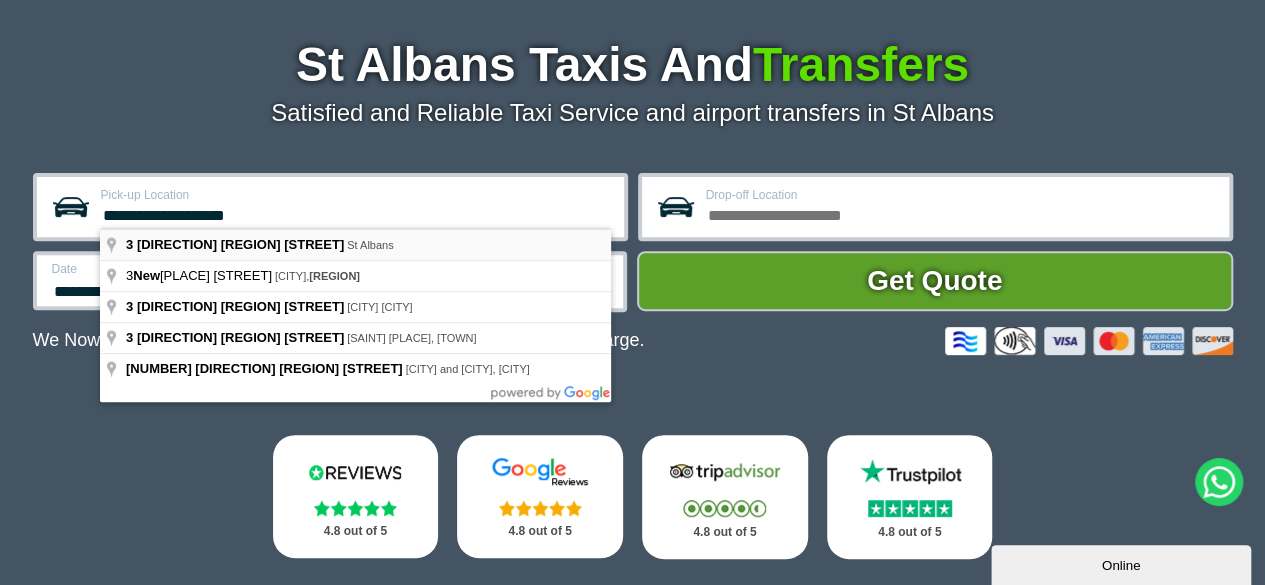 type on "**********" 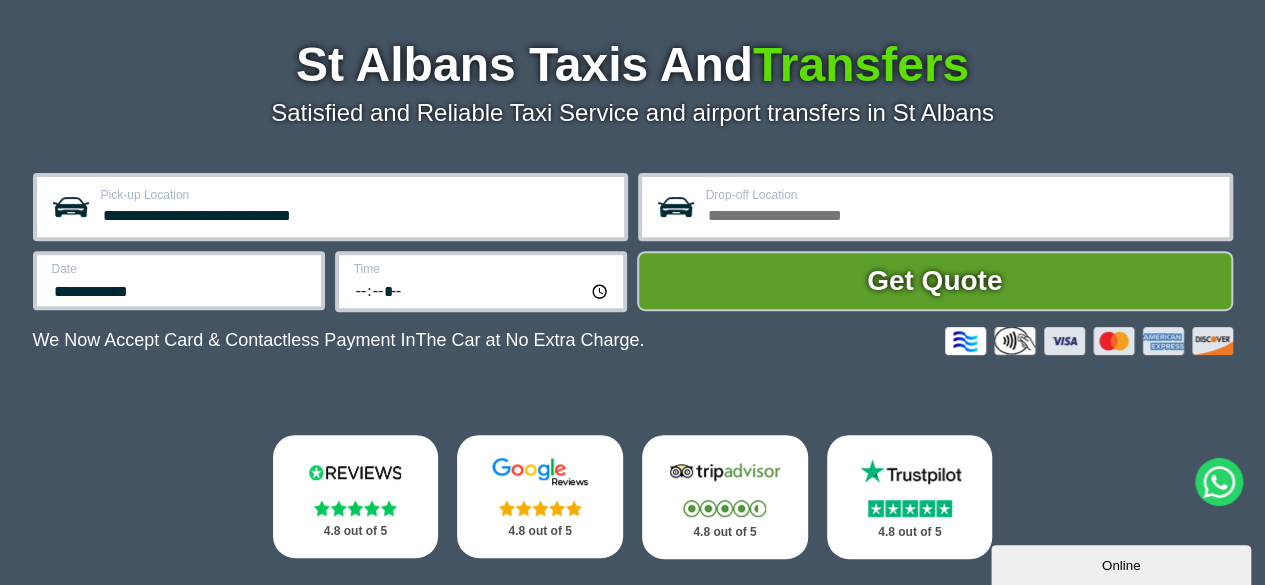 click on "Drop-off Location" at bounding box center [961, 213] 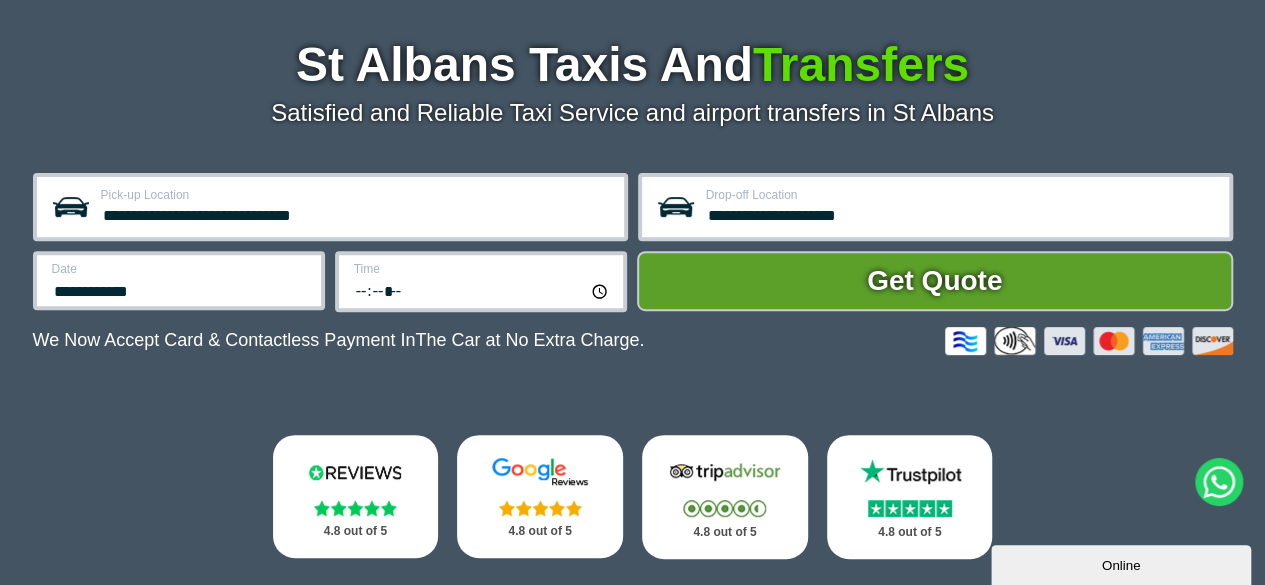 drag, startPoint x: 868, startPoint y: 291, endPoint x: 994, endPoint y: 195, distance: 158.40454 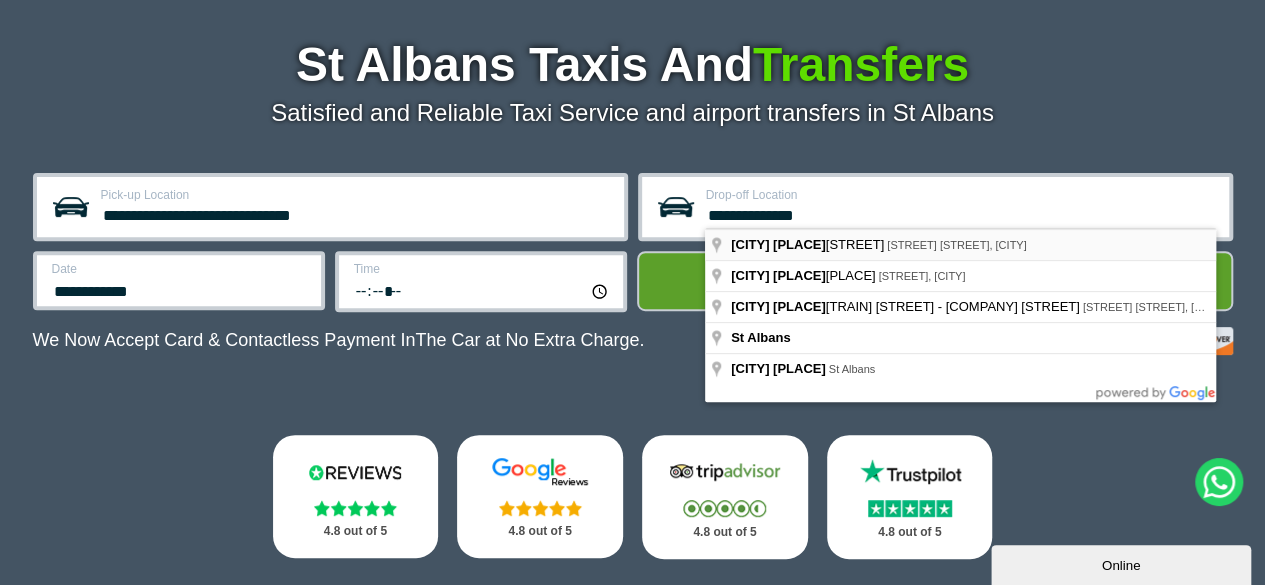 type on "**********" 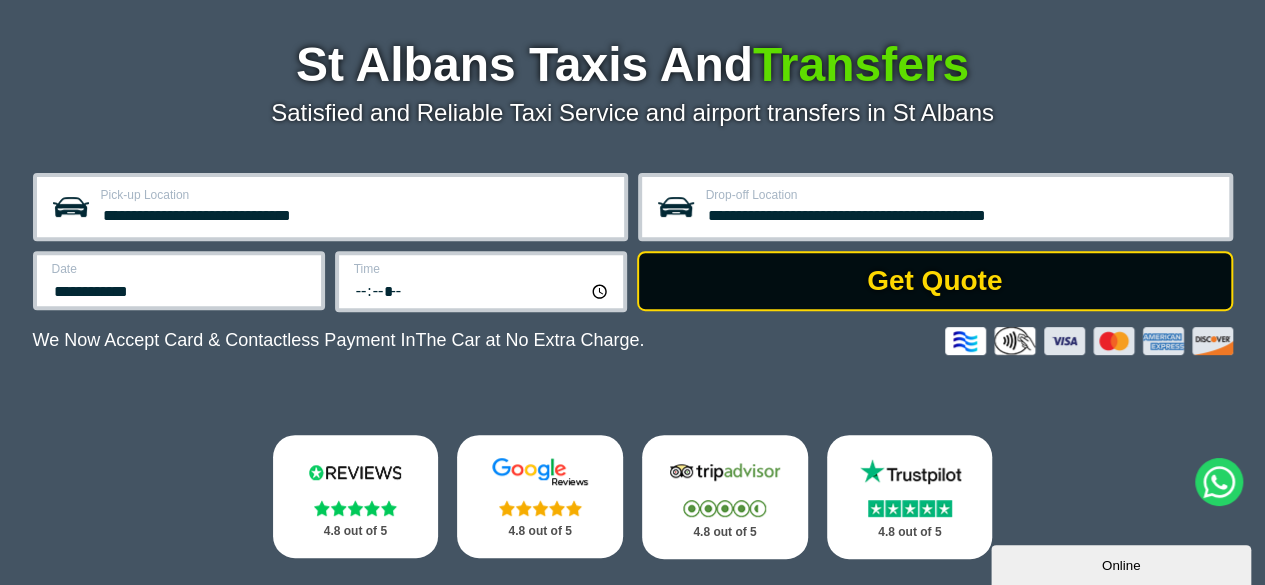 click on "Get Quote" at bounding box center (935, 281) 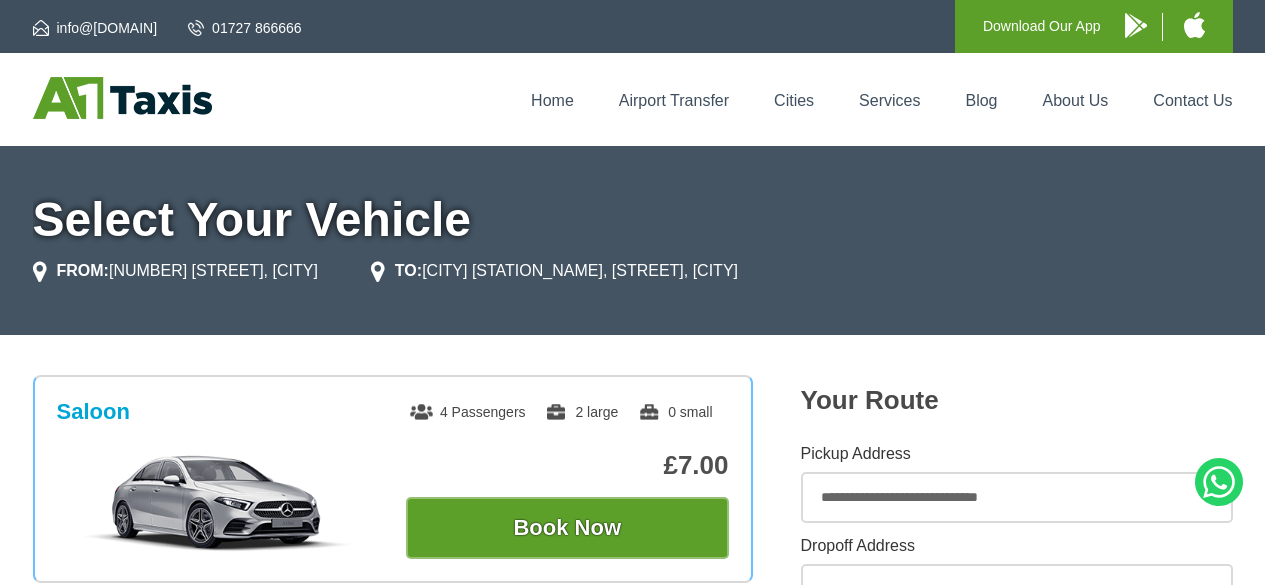 scroll, scrollTop: 0, scrollLeft: 0, axis: both 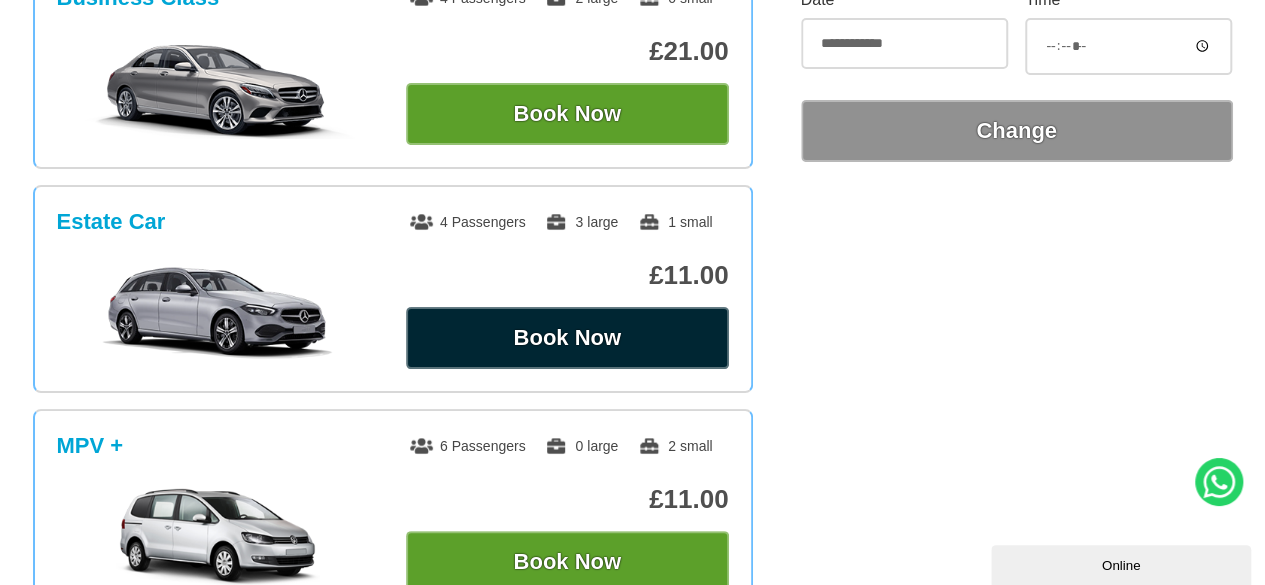 click on "Book Now" at bounding box center (567, 338) 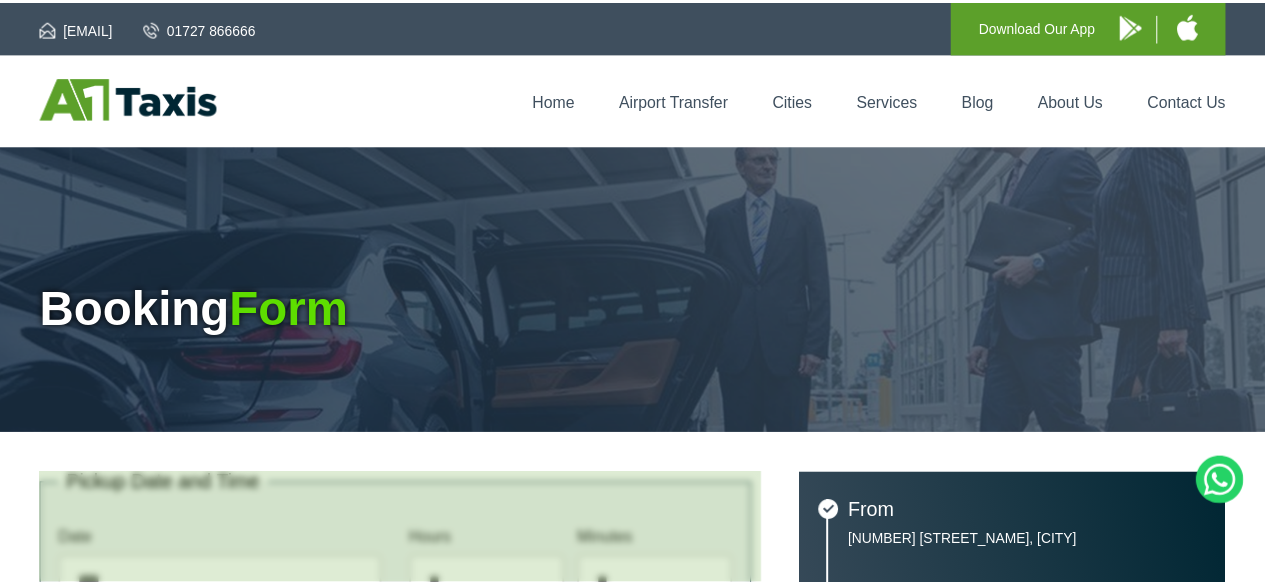 scroll, scrollTop: 0, scrollLeft: 0, axis: both 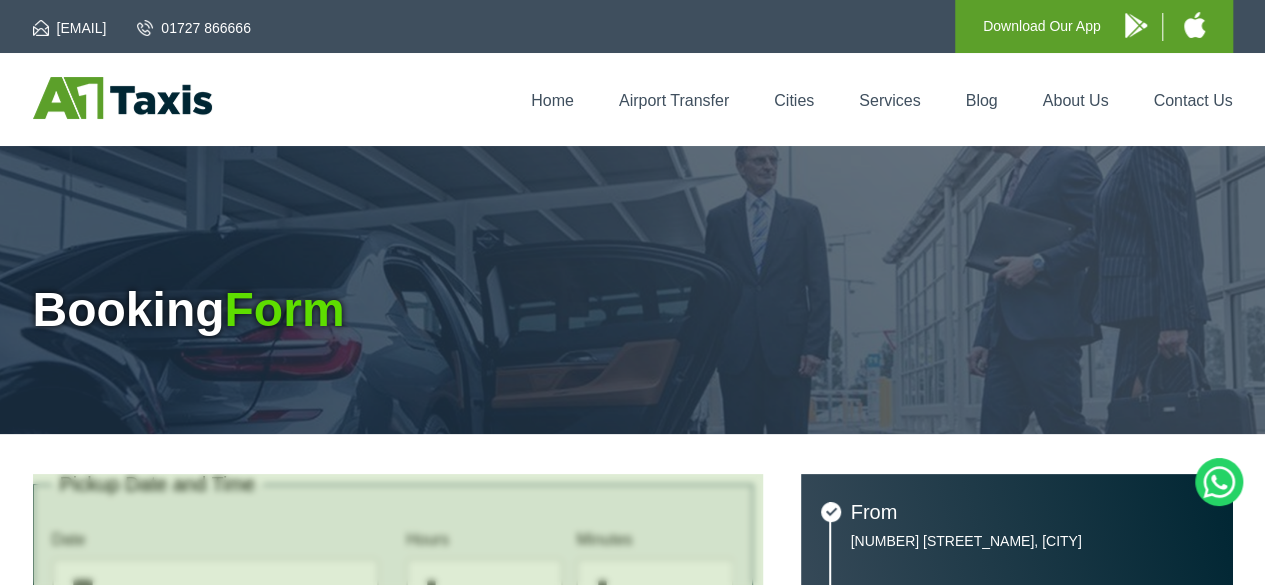 type on "**********" 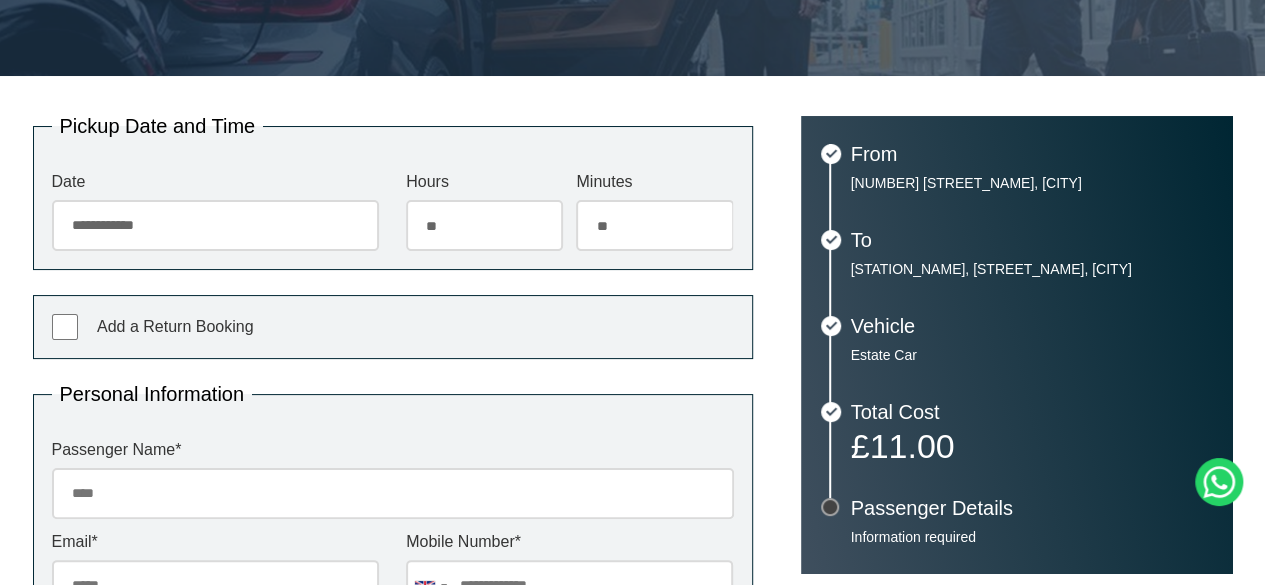 scroll, scrollTop: 369, scrollLeft: 0, axis: vertical 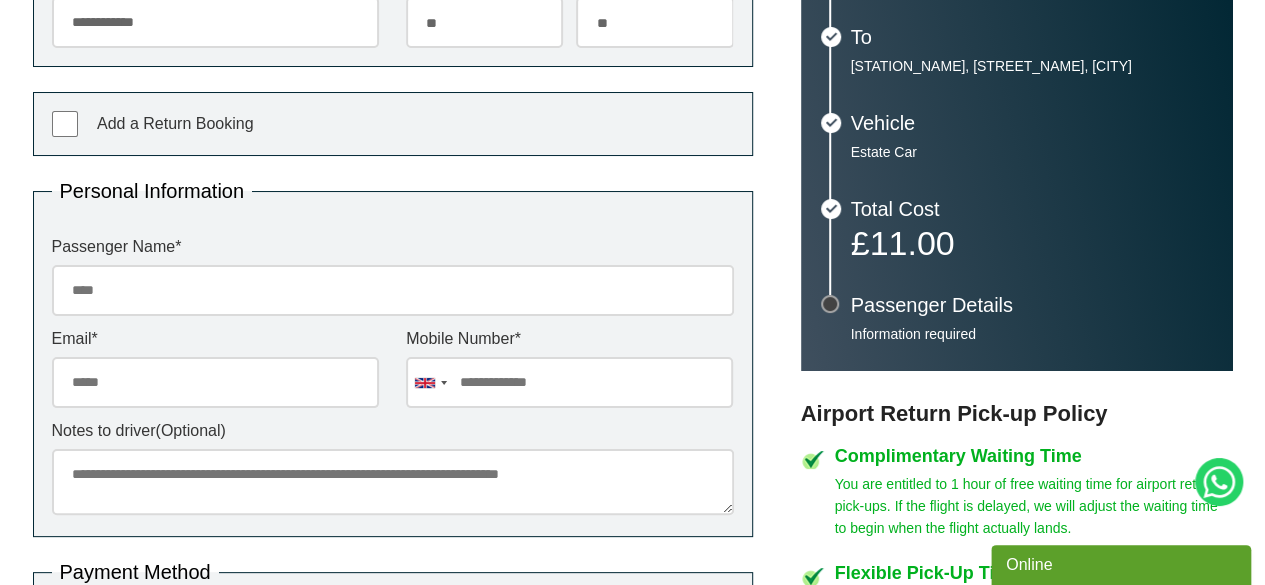 click on "Passenger Name  *" at bounding box center [393, 290] 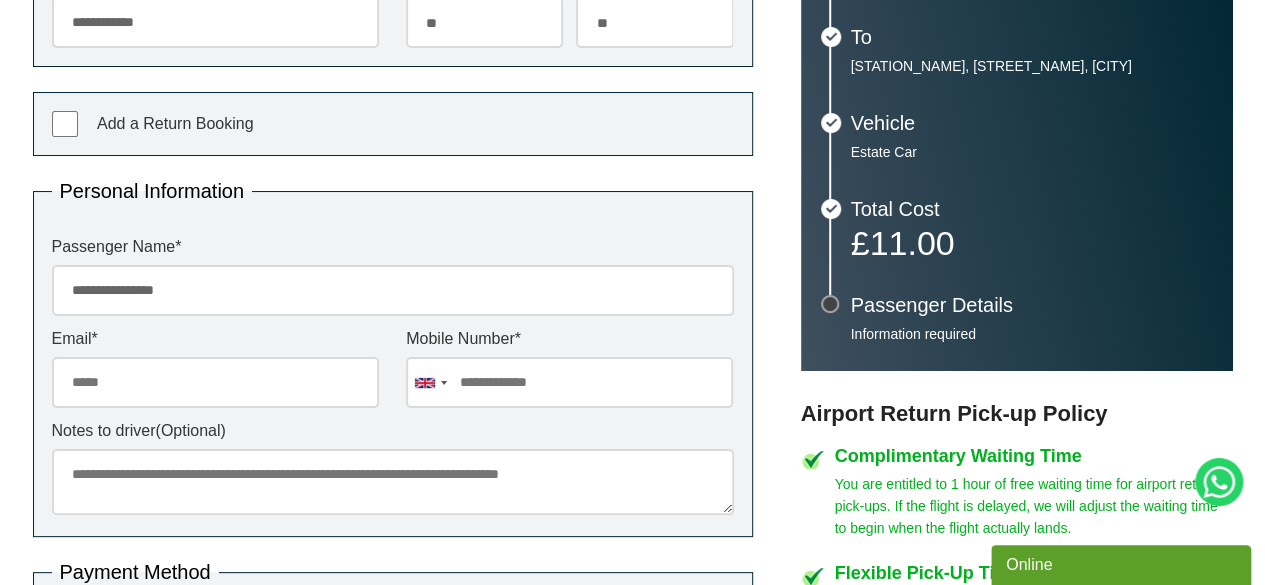 type on "**********" 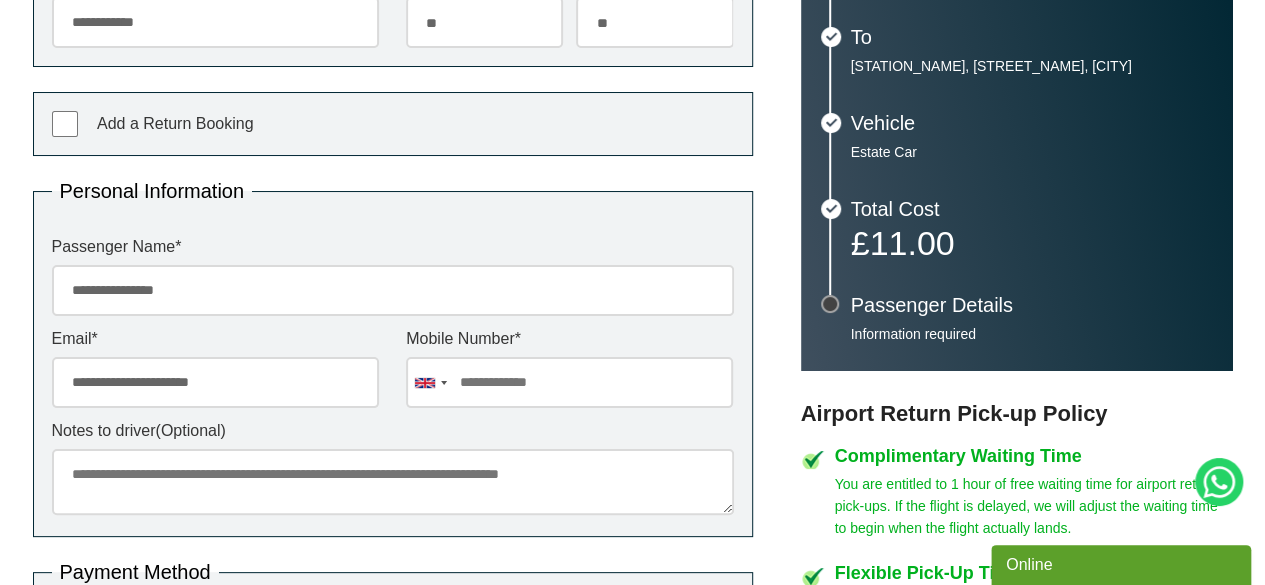 type on "**********" 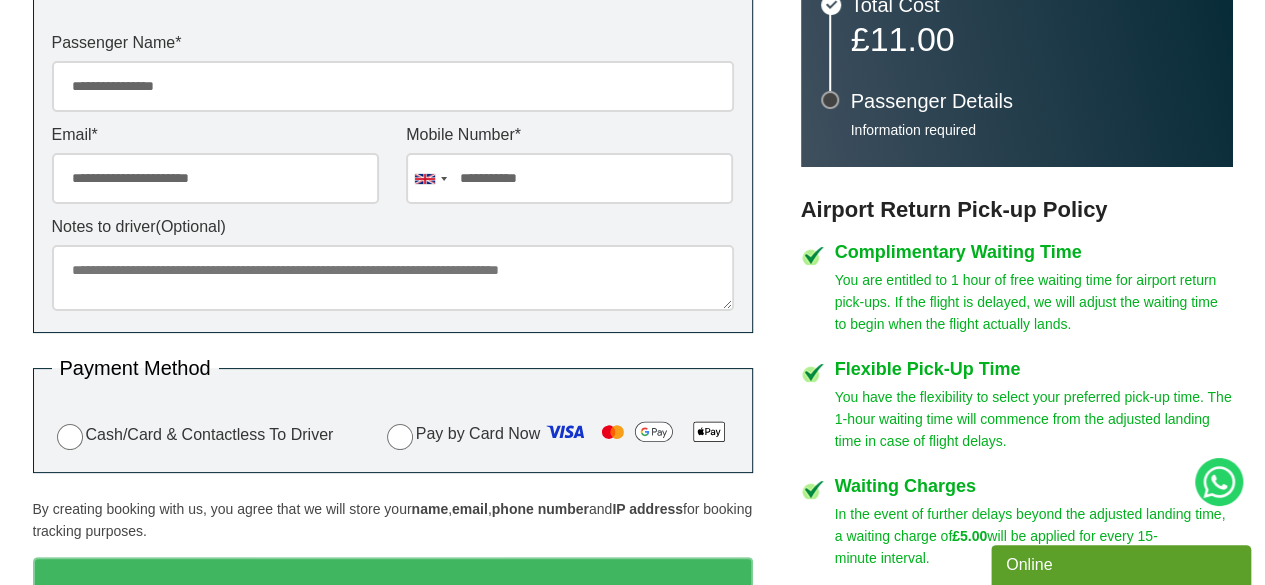 scroll, scrollTop: 809, scrollLeft: 0, axis: vertical 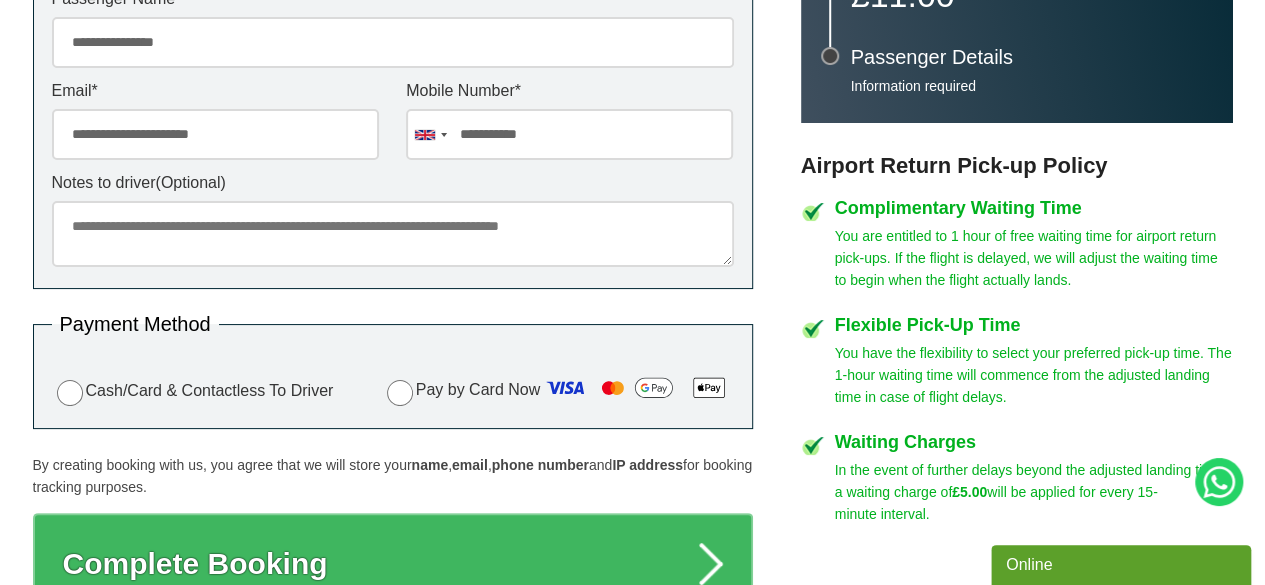 click on "Notes to driver  (Optional)" at bounding box center [393, 234] 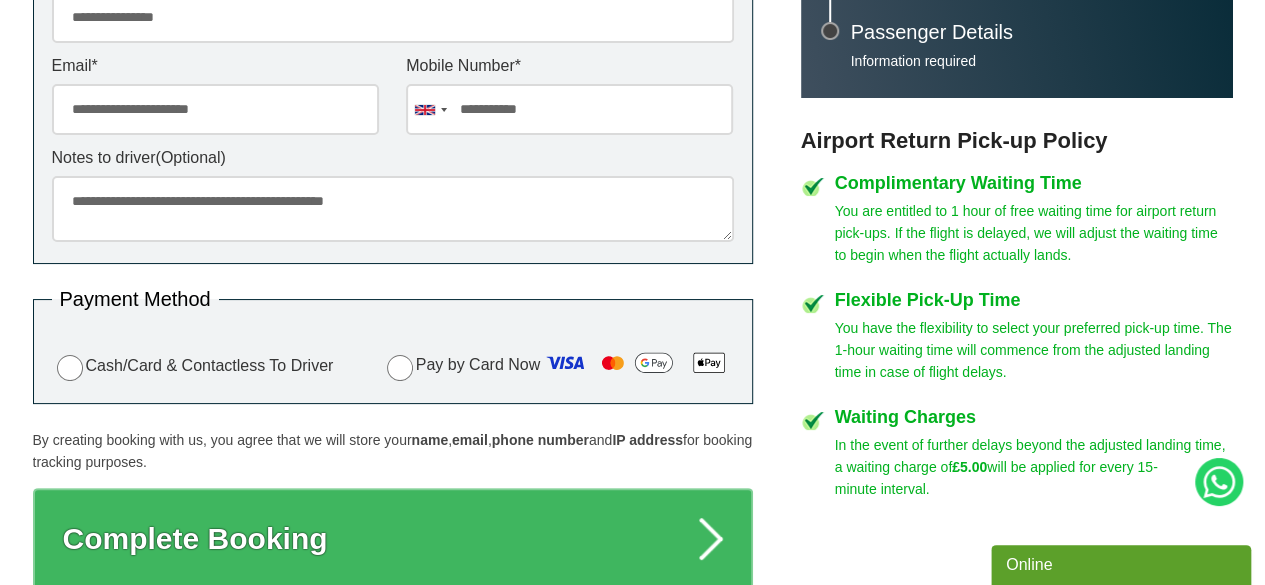 scroll, scrollTop: 934, scrollLeft: 0, axis: vertical 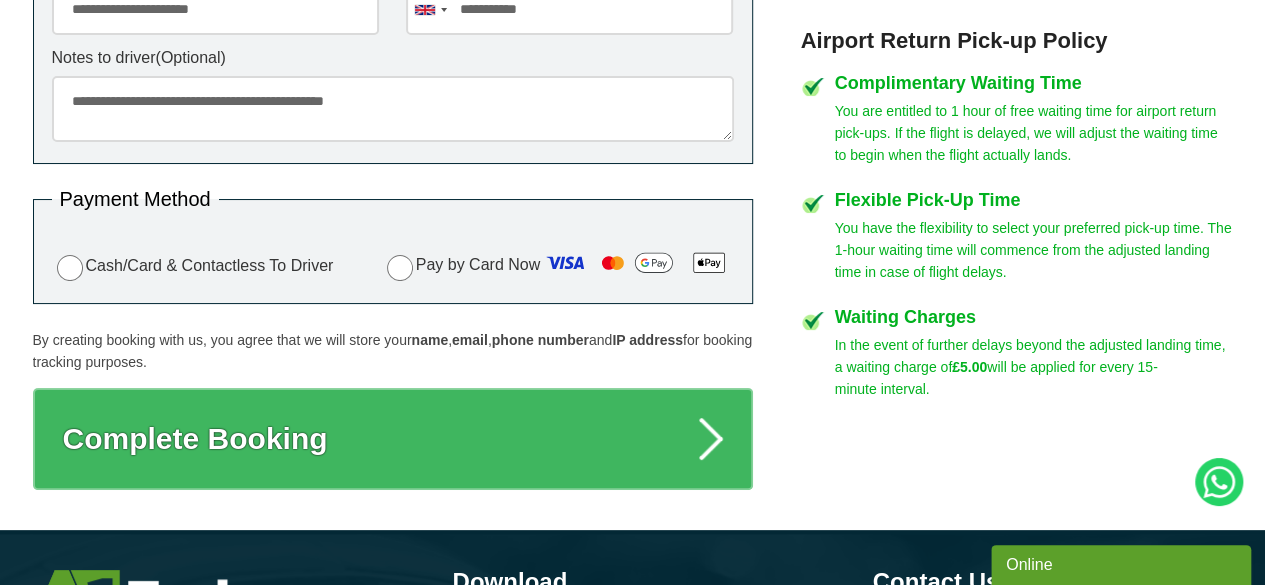 type on "**********" 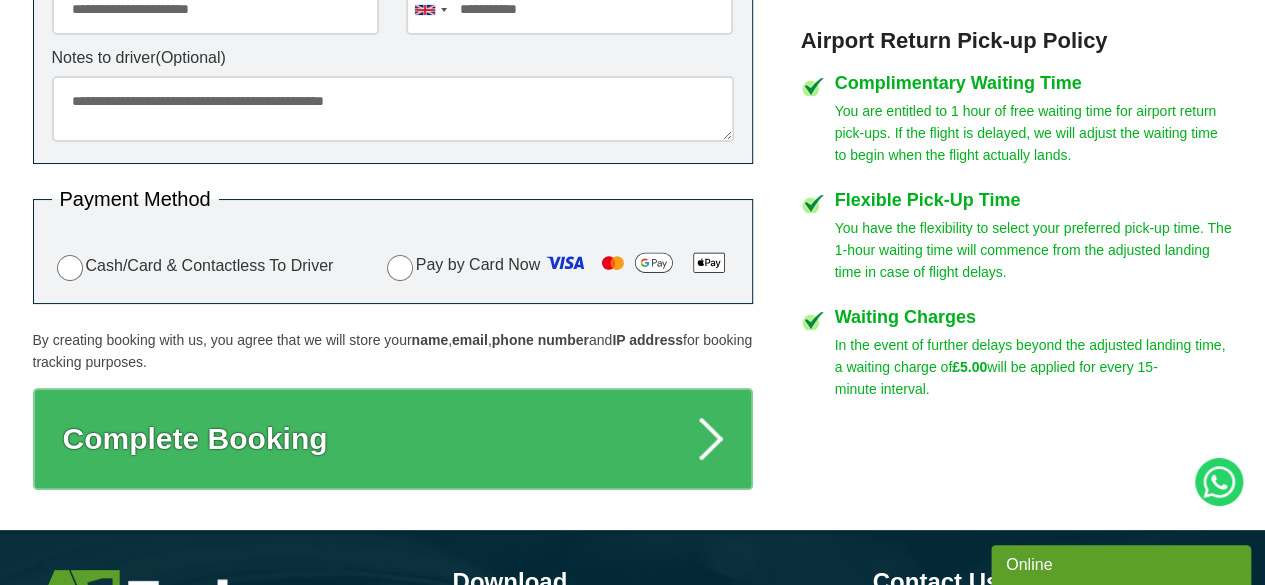 scroll, scrollTop: 1000, scrollLeft: 0, axis: vertical 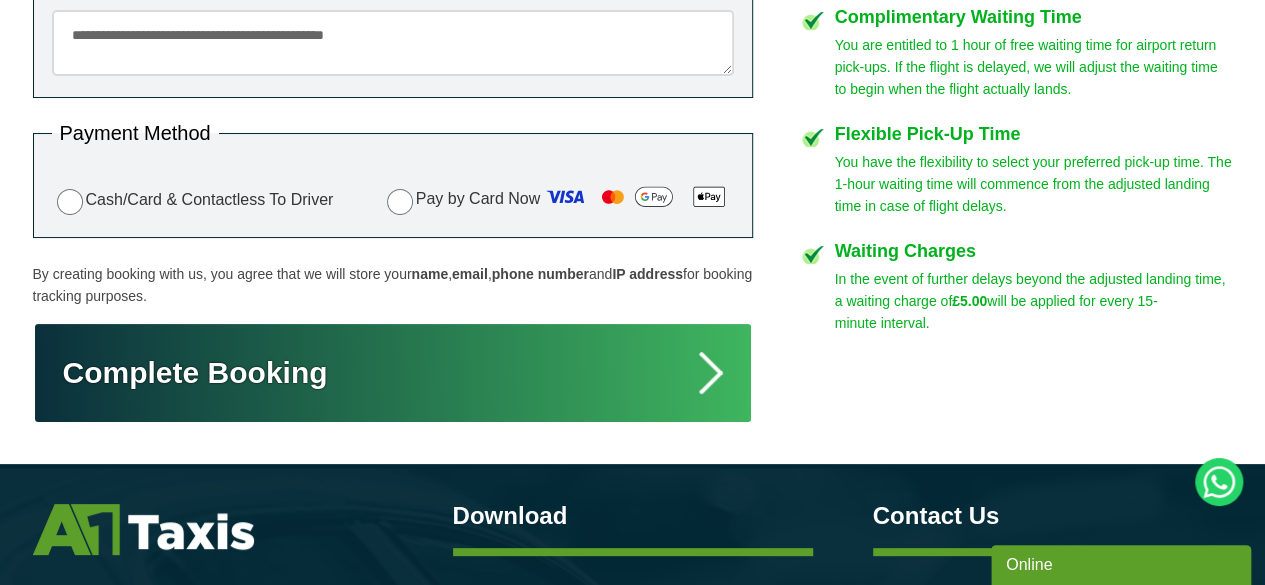 click on "Complete Booking" at bounding box center (393, 373) 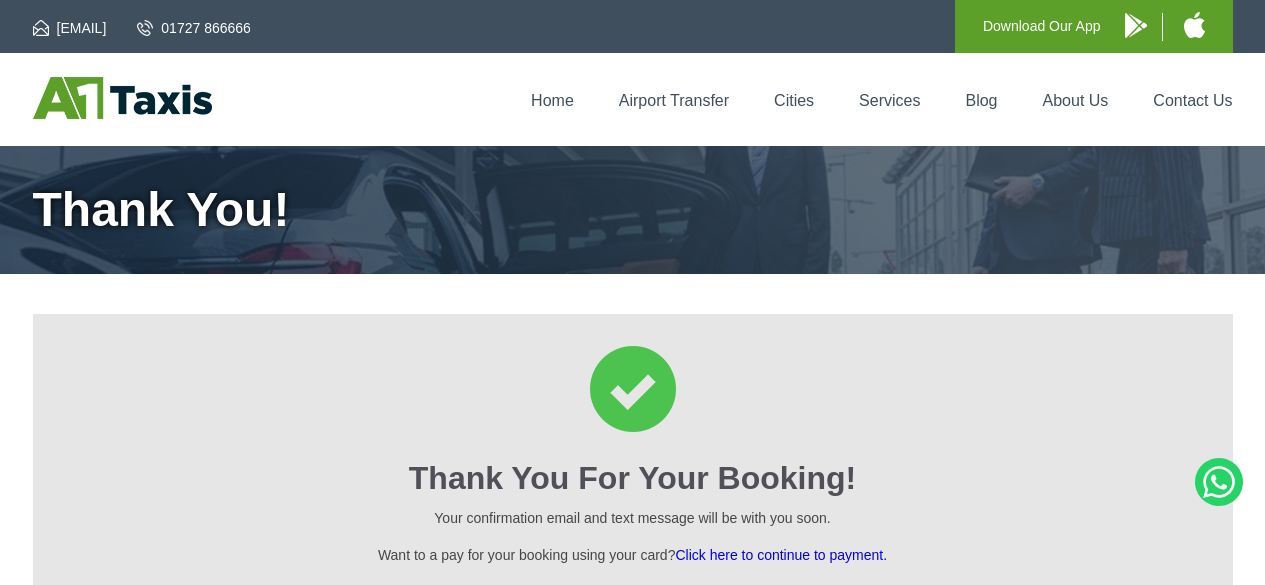 scroll, scrollTop: 0, scrollLeft: 0, axis: both 